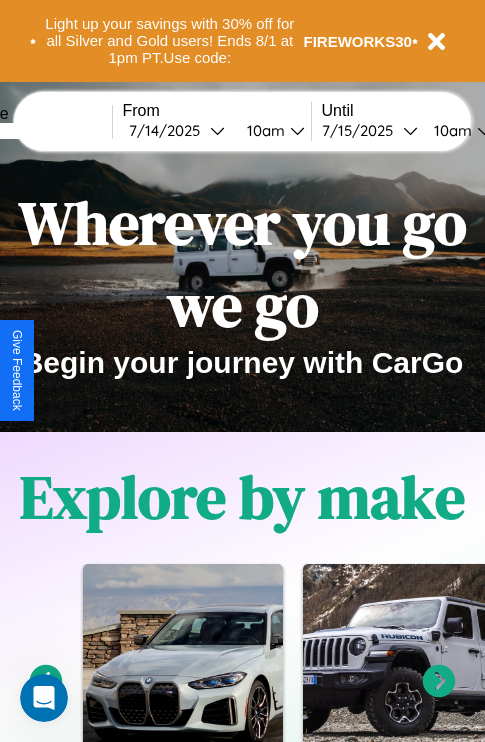 scroll, scrollTop: 0, scrollLeft: 0, axis: both 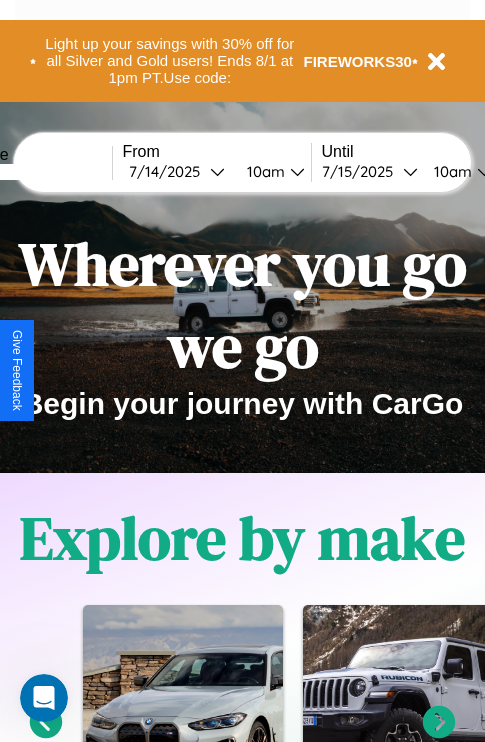 click at bounding box center [37, 172] 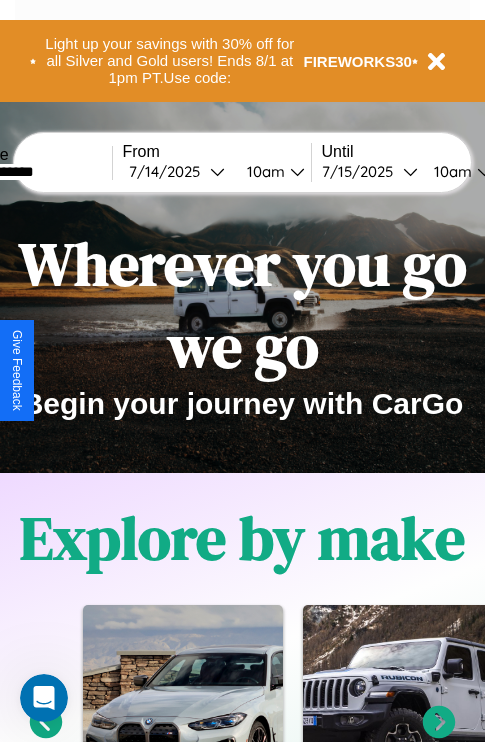 type on "**********" 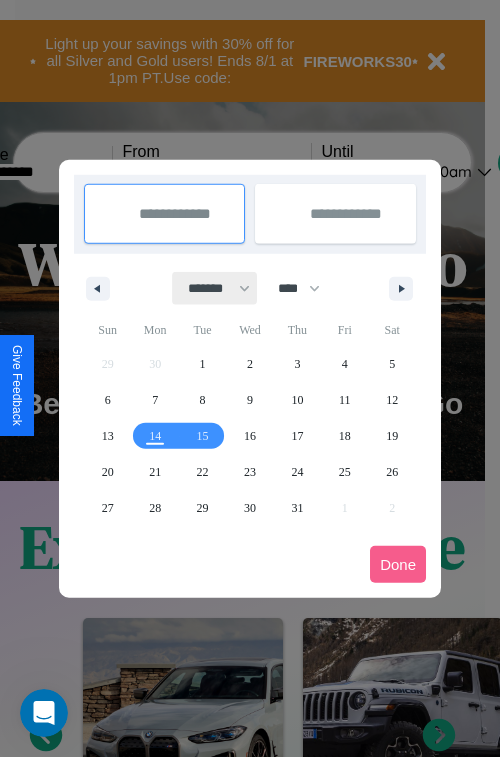 click on "******* ******** ***** ***** *** **** **** ****** ********* ******* ******** ********" at bounding box center [215, 288] 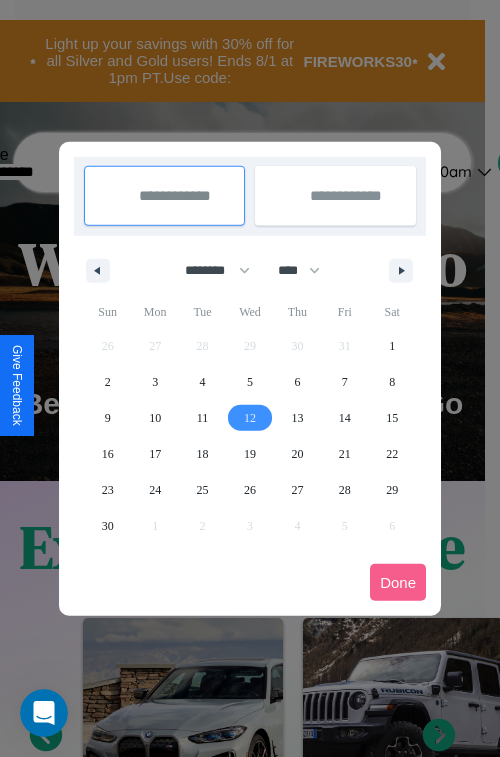 click on "12" at bounding box center [250, 418] 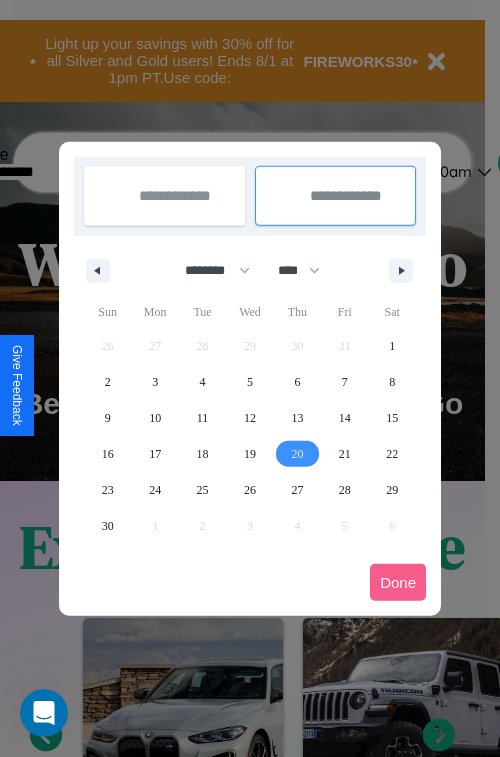 click on "20" at bounding box center [297, 454] 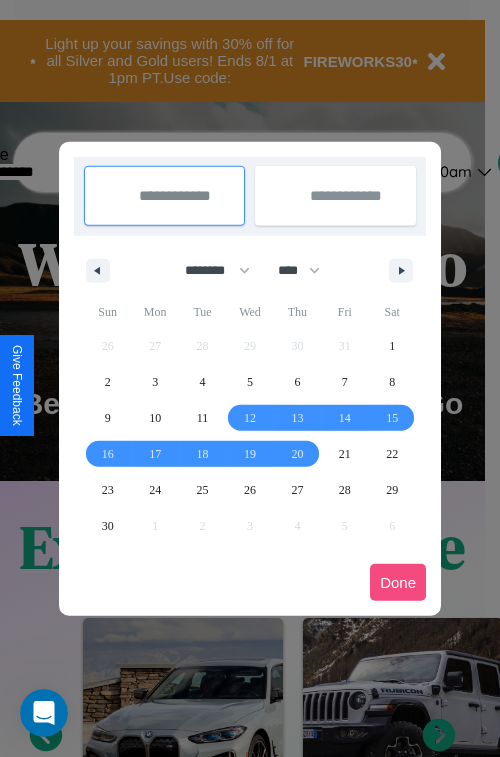 click on "Done" at bounding box center [398, 582] 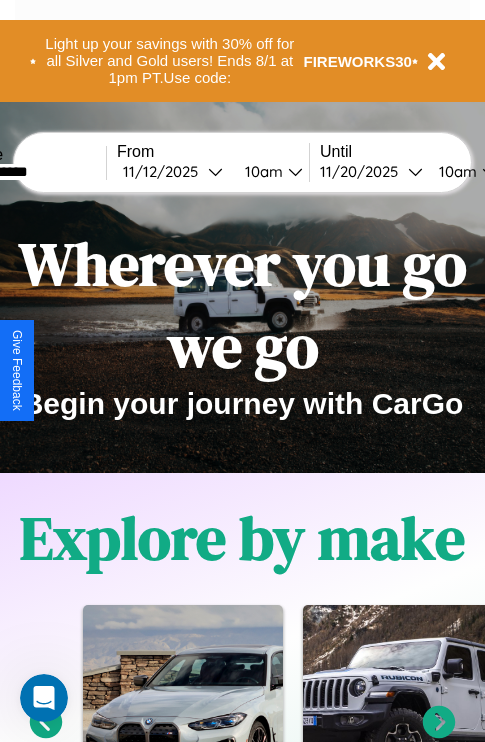 scroll, scrollTop: 0, scrollLeft: 79, axis: horizontal 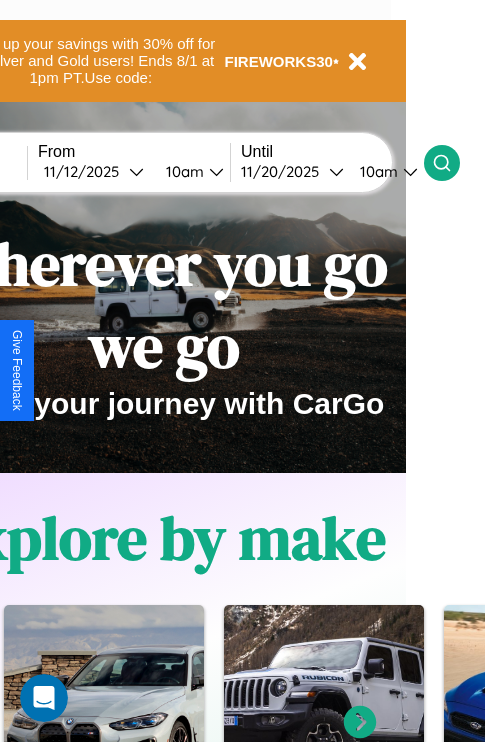 click 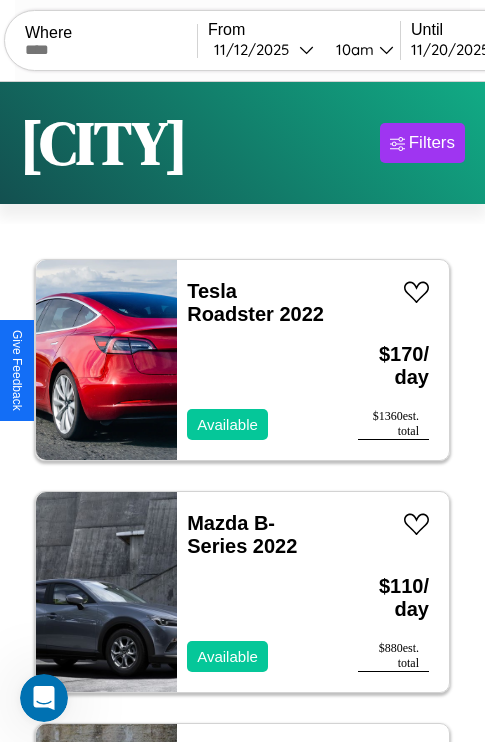 scroll, scrollTop: 66, scrollLeft: 0, axis: vertical 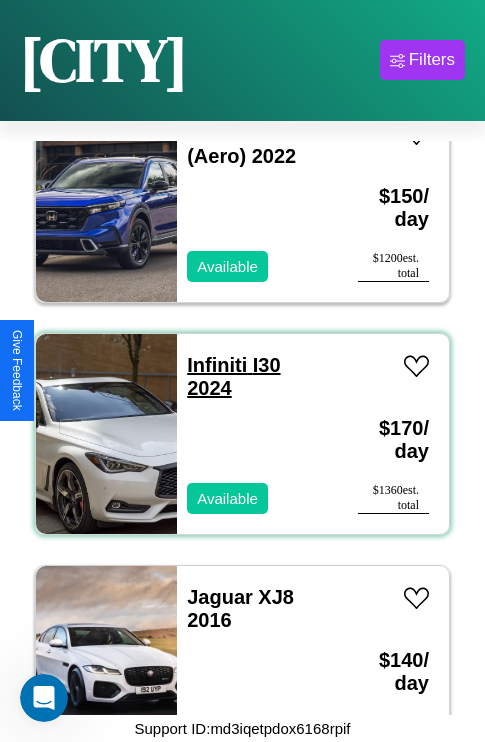 click on "Infiniti   I30   2024" at bounding box center [233, 376] 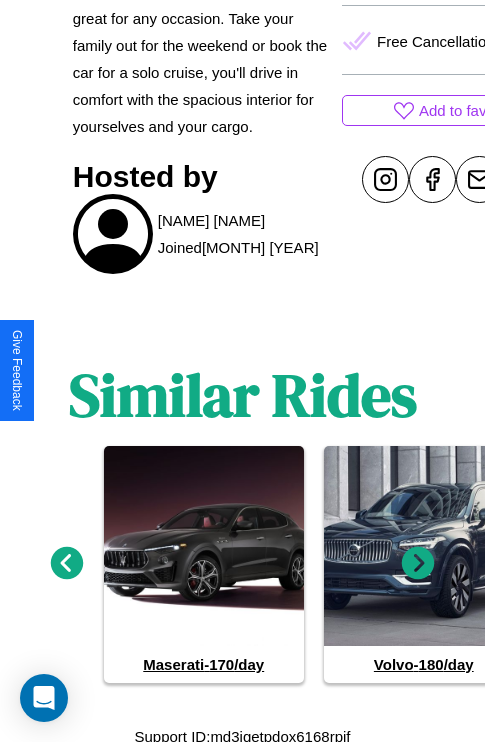 scroll, scrollTop: 845, scrollLeft: 0, axis: vertical 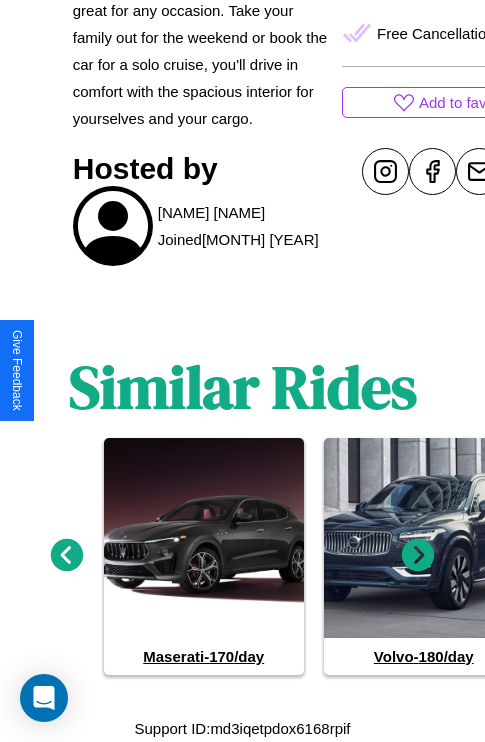 click 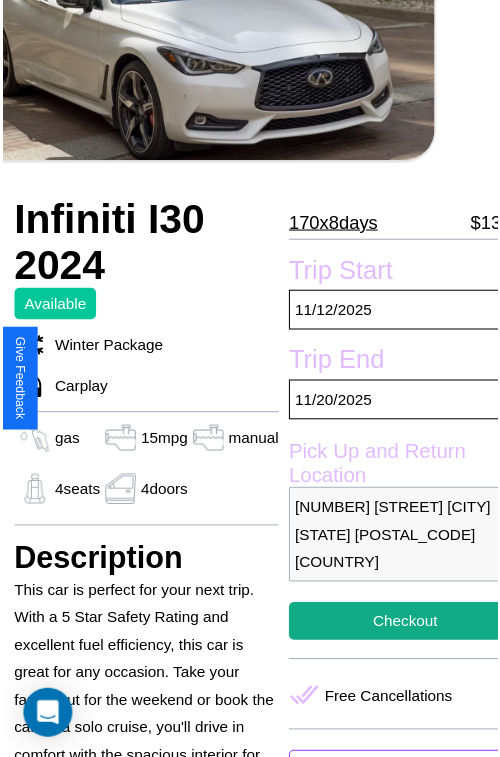 scroll, scrollTop: 130, scrollLeft: 68, axis: both 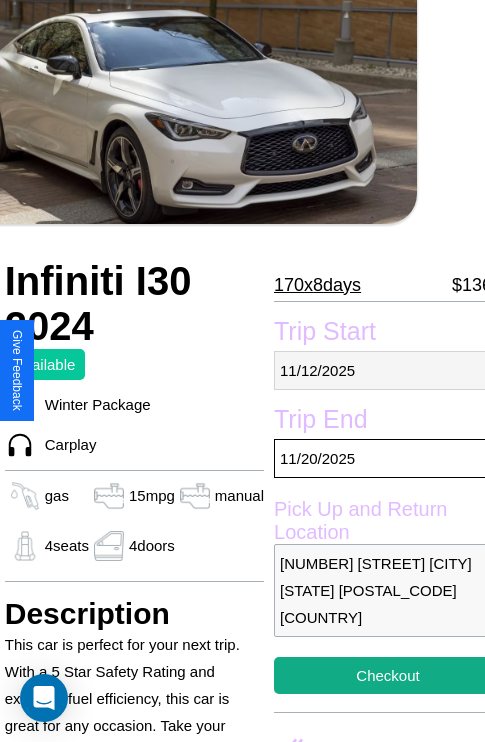 click on "[MM] / [DD] / [YYYY]" at bounding box center (388, 370) 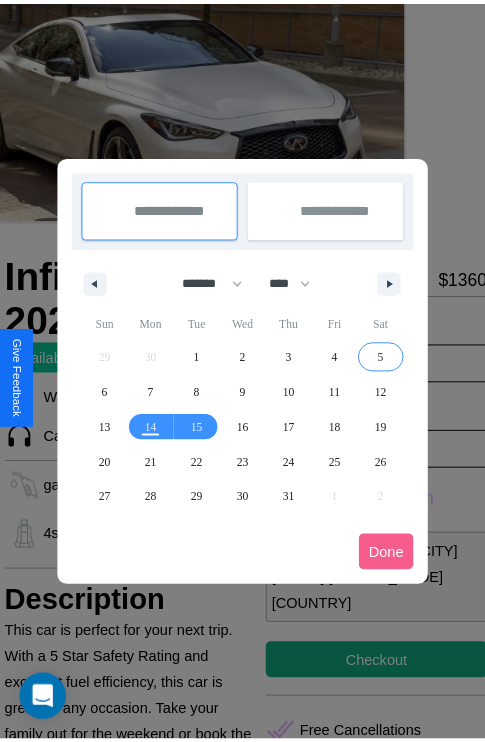 scroll, scrollTop: 0, scrollLeft: 68, axis: horizontal 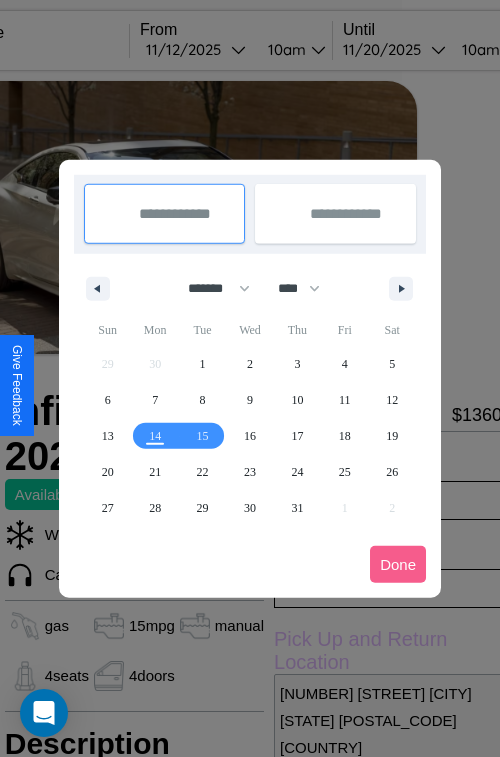 click at bounding box center (250, 378) 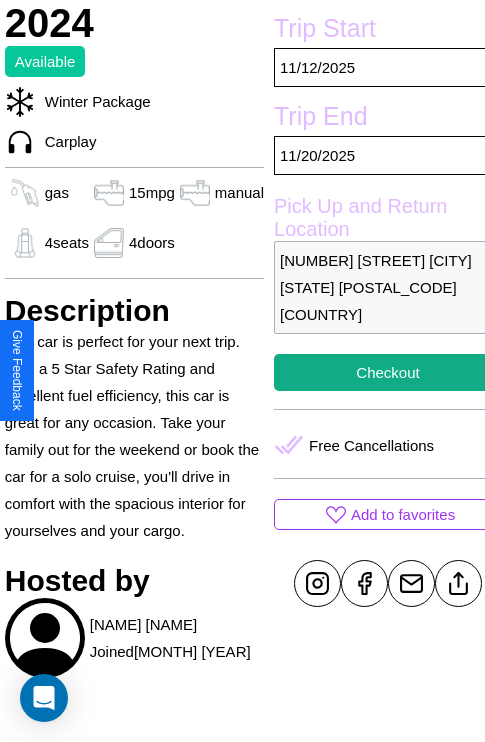 scroll, scrollTop: 435, scrollLeft: 68, axis: both 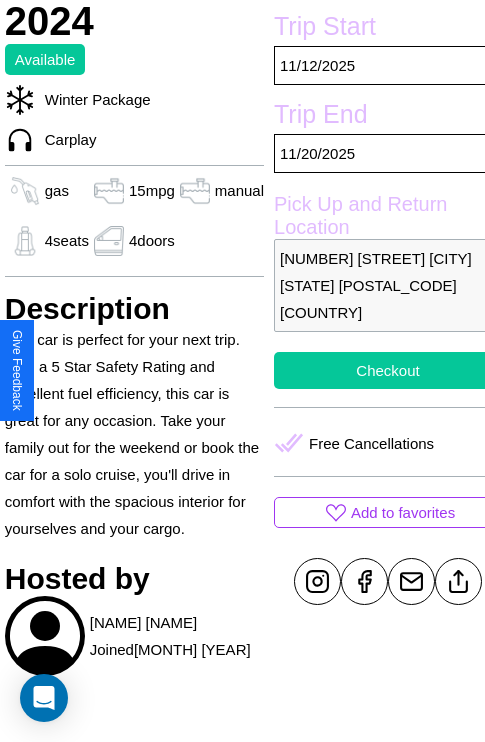 click on "Checkout" at bounding box center (388, 370) 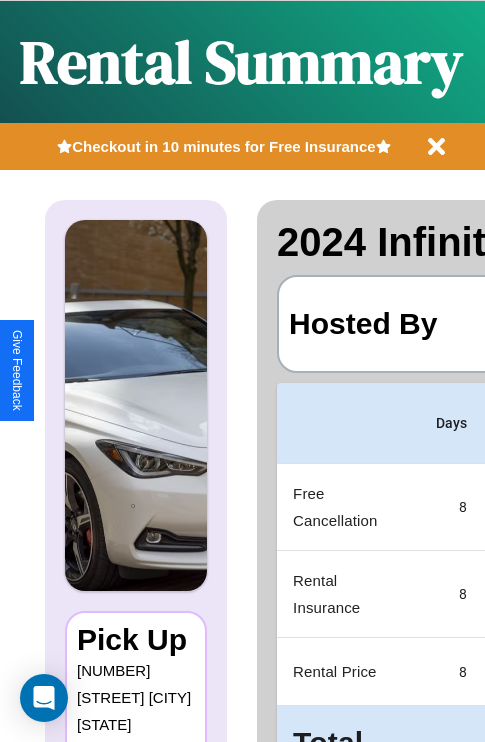 scroll, scrollTop: 0, scrollLeft: 397, axis: horizontal 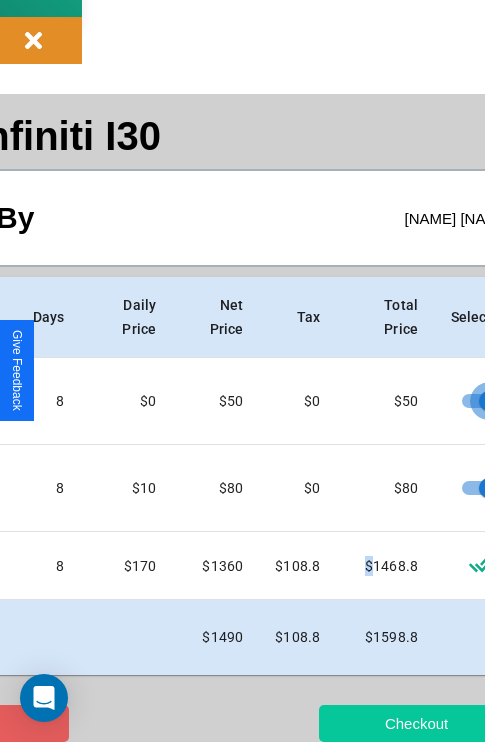 click on "Checkout" at bounding box center [416, 723] 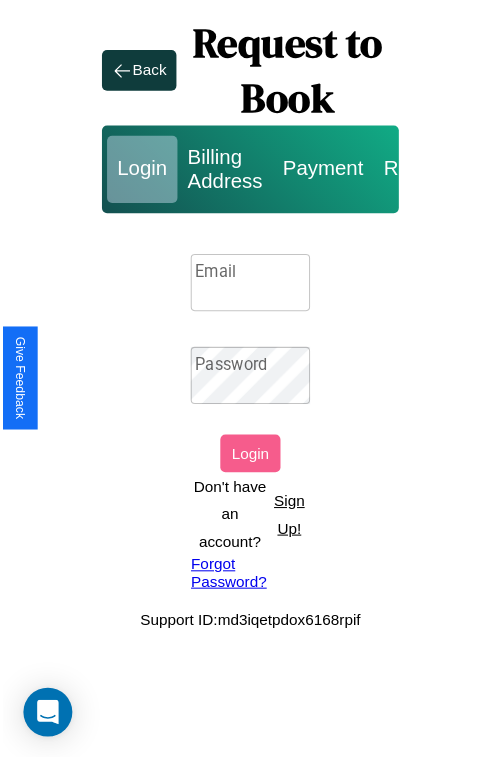 scroll, scrollTop: 0, scrollLeft: 0, axis: both 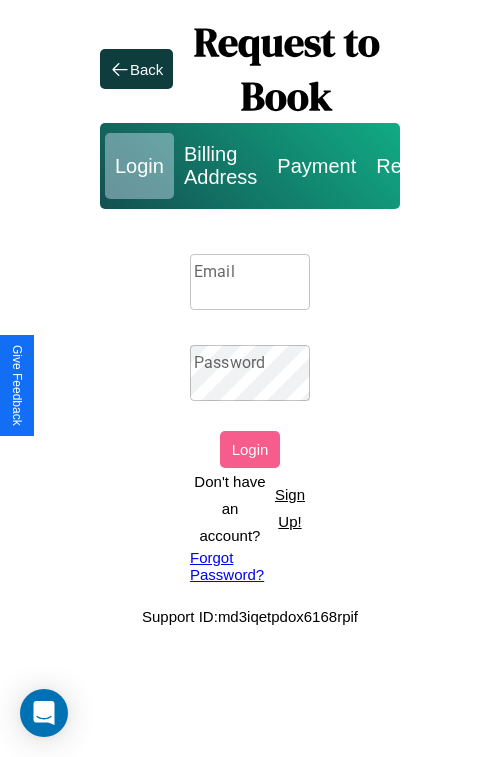 click on "Sign Up!" at bounding box center [290, 508] 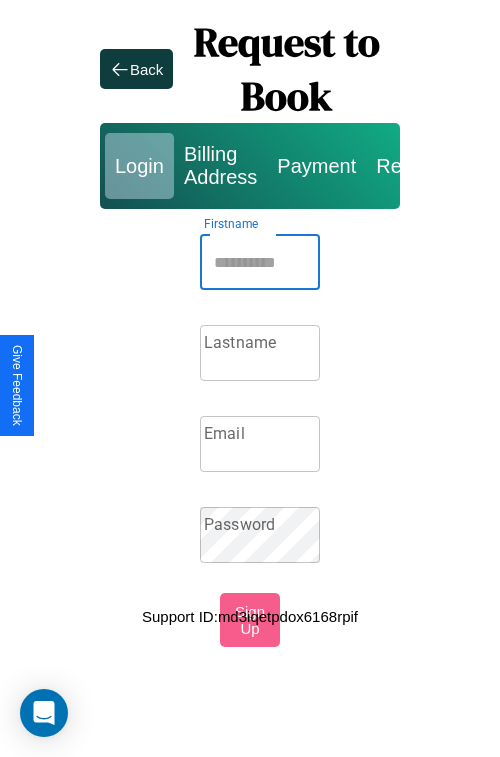 click on "Firstname" at bounding box center (260, 262) 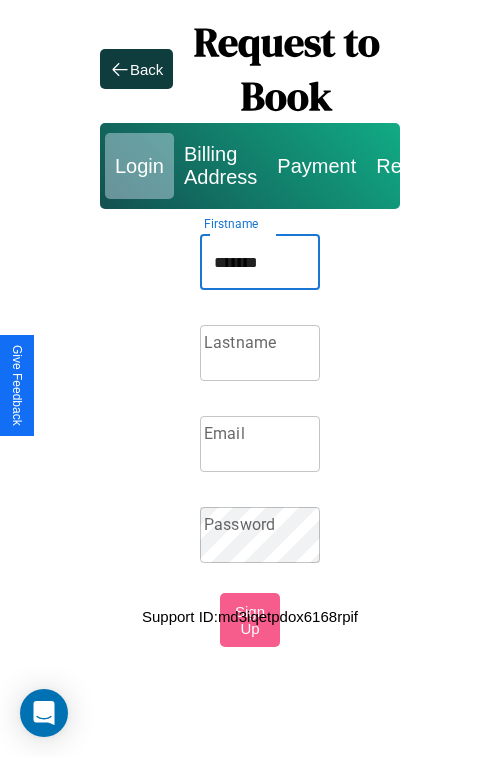 type on "*******" 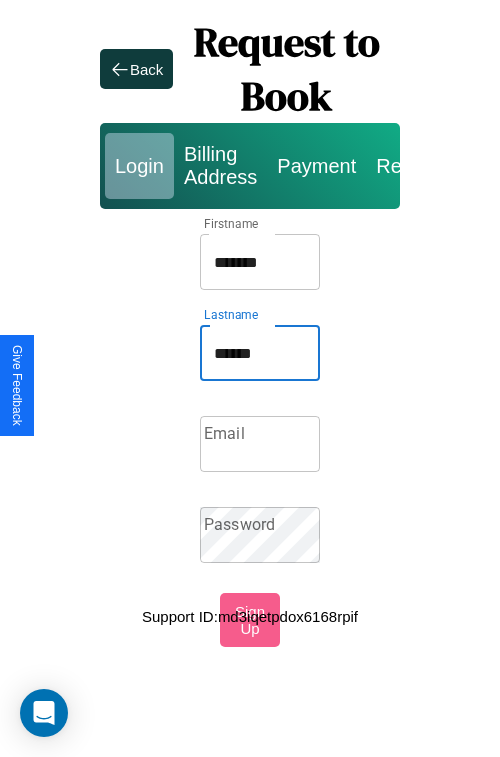 type on "******" 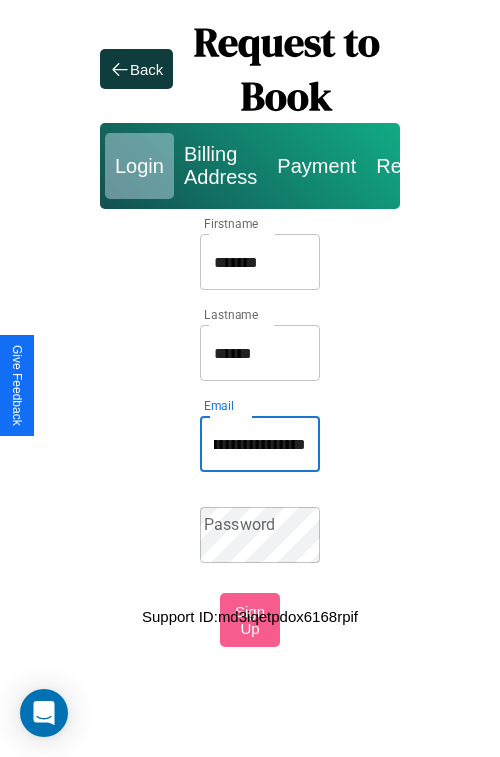 scroll, scrollTop: 0, scrollLeft: 111, axis: horizontal 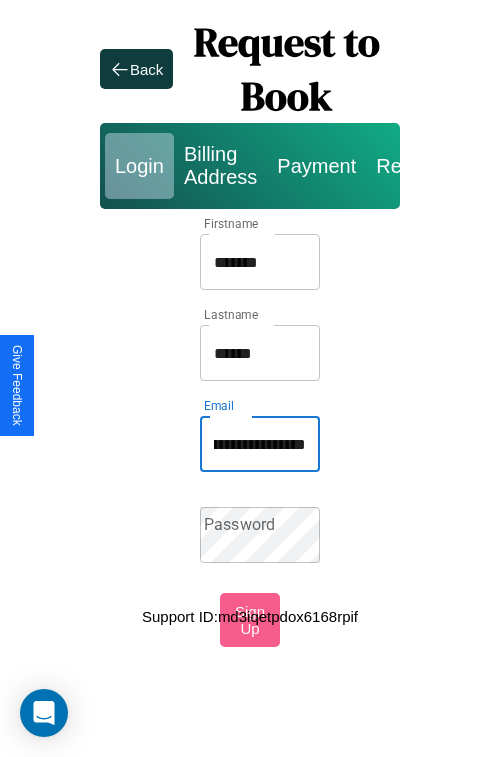 type on "**********" 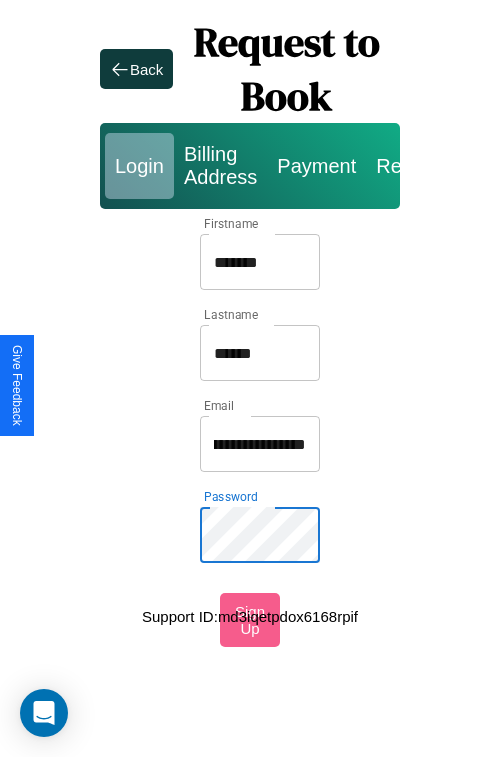 scroll, scrollTop: 0, scrollLeft: 0, axis: both 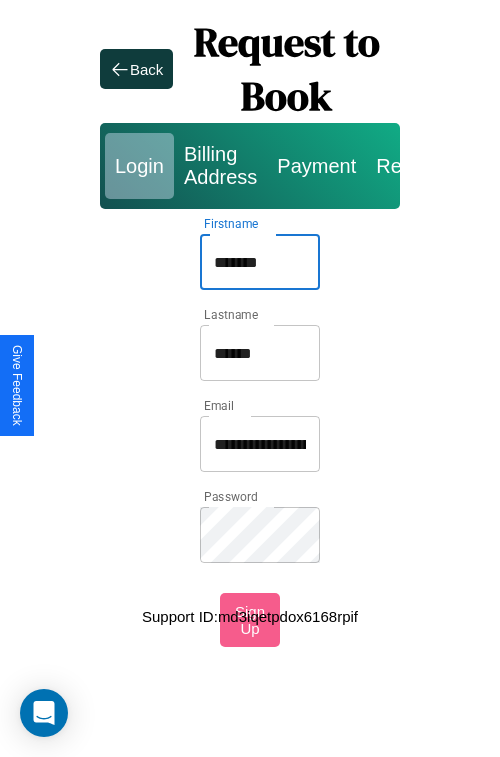 click on "*******" at bounding box center [260, 262] 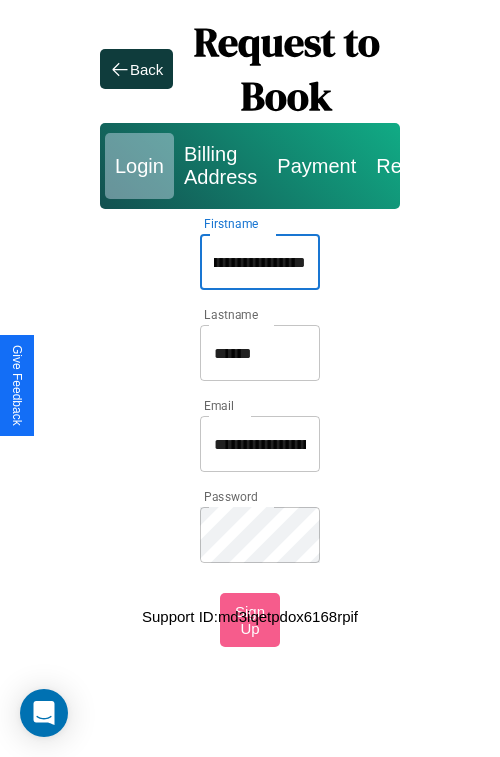 scroll, scrollTop: 0, scrollLeft: 38, axis: horizontal 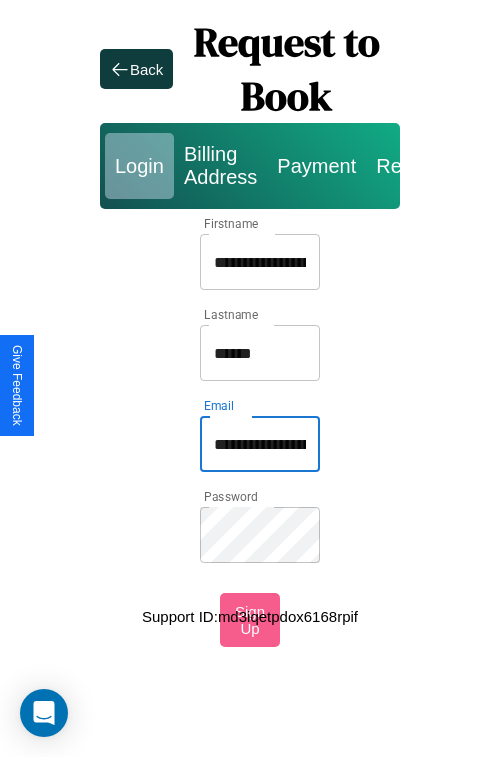 click on "**********" at bounding box center [260, 444] 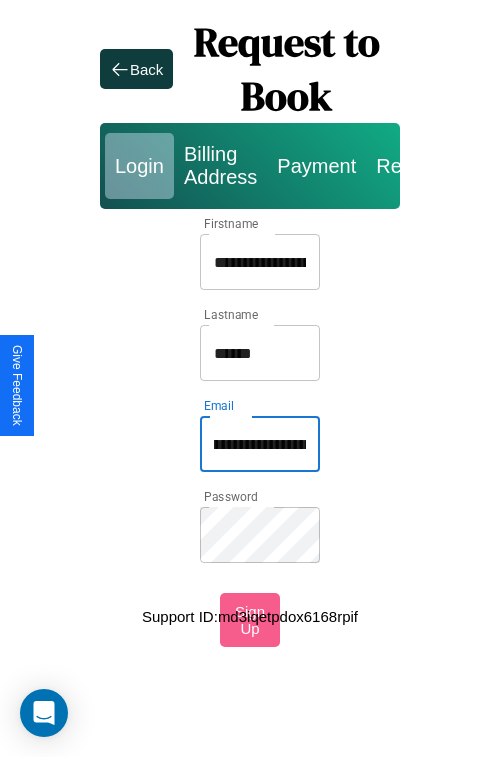 scroll, scrollTop: 0, scrollLeft: 19, axis: horizontal 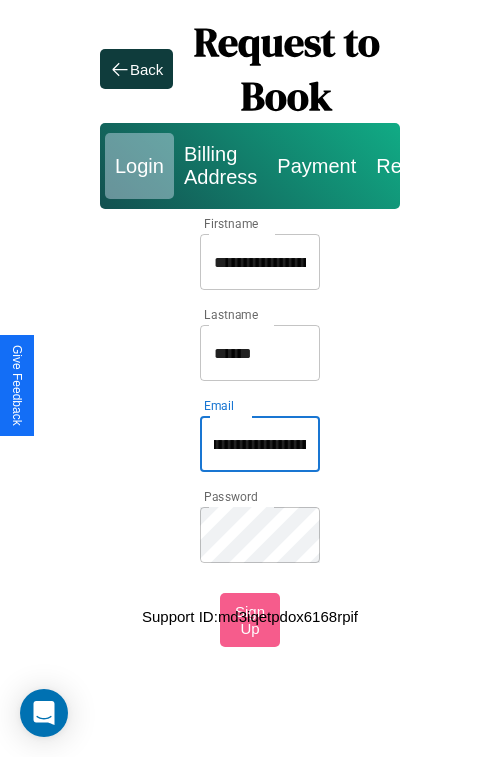 type on "**********" 